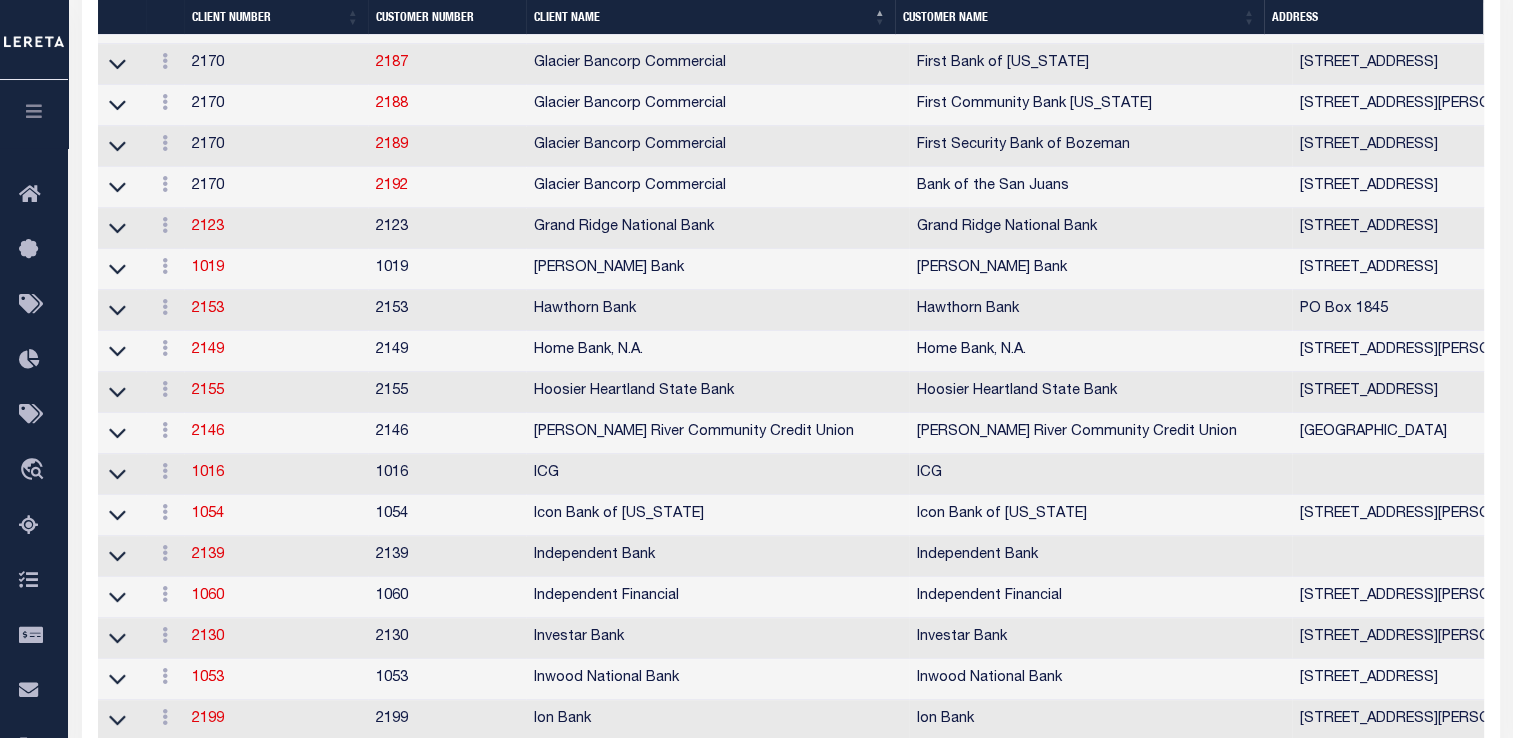 scroll, scrollTop: 800, scrollLeft: 0, axis: vertical 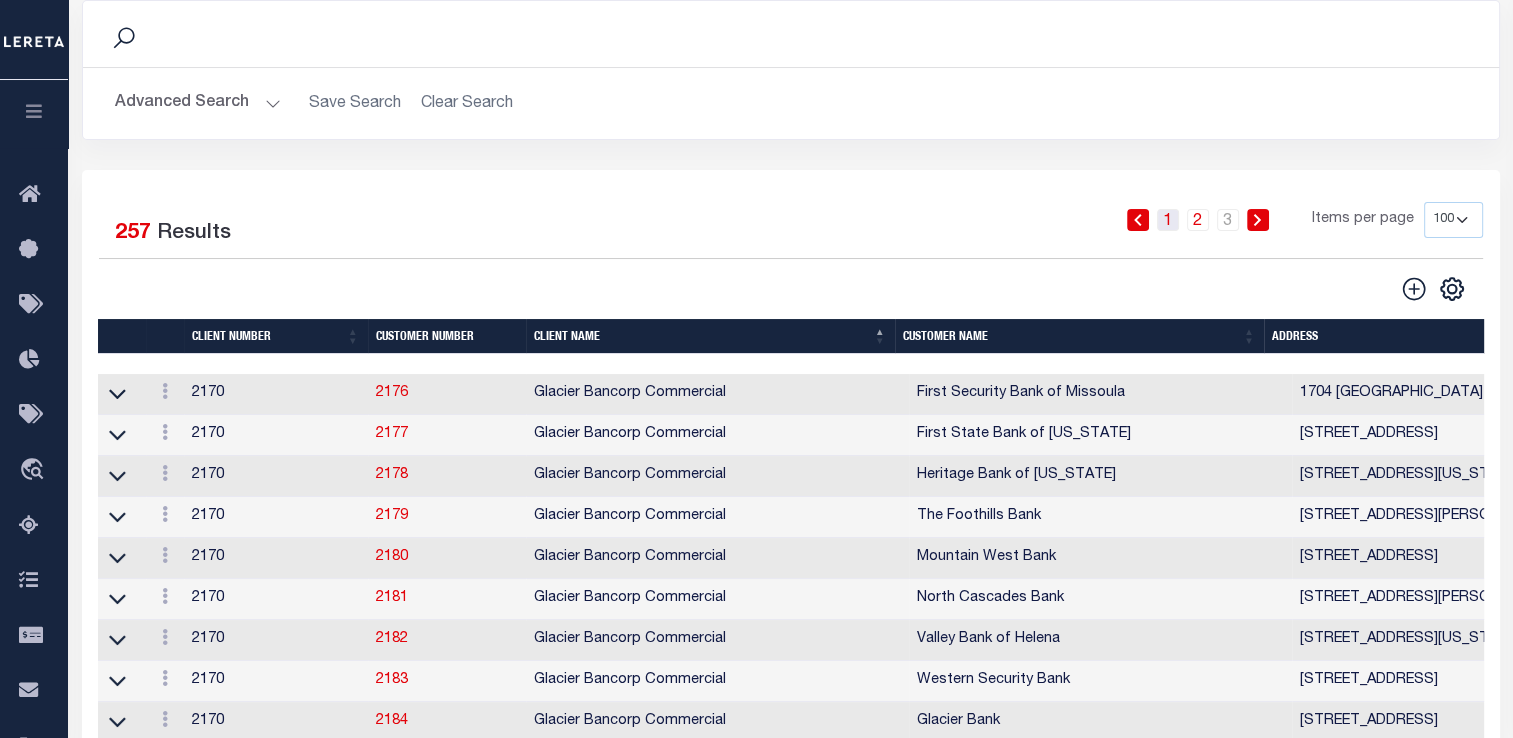 click on "1" at bounding box center [1168, 220] 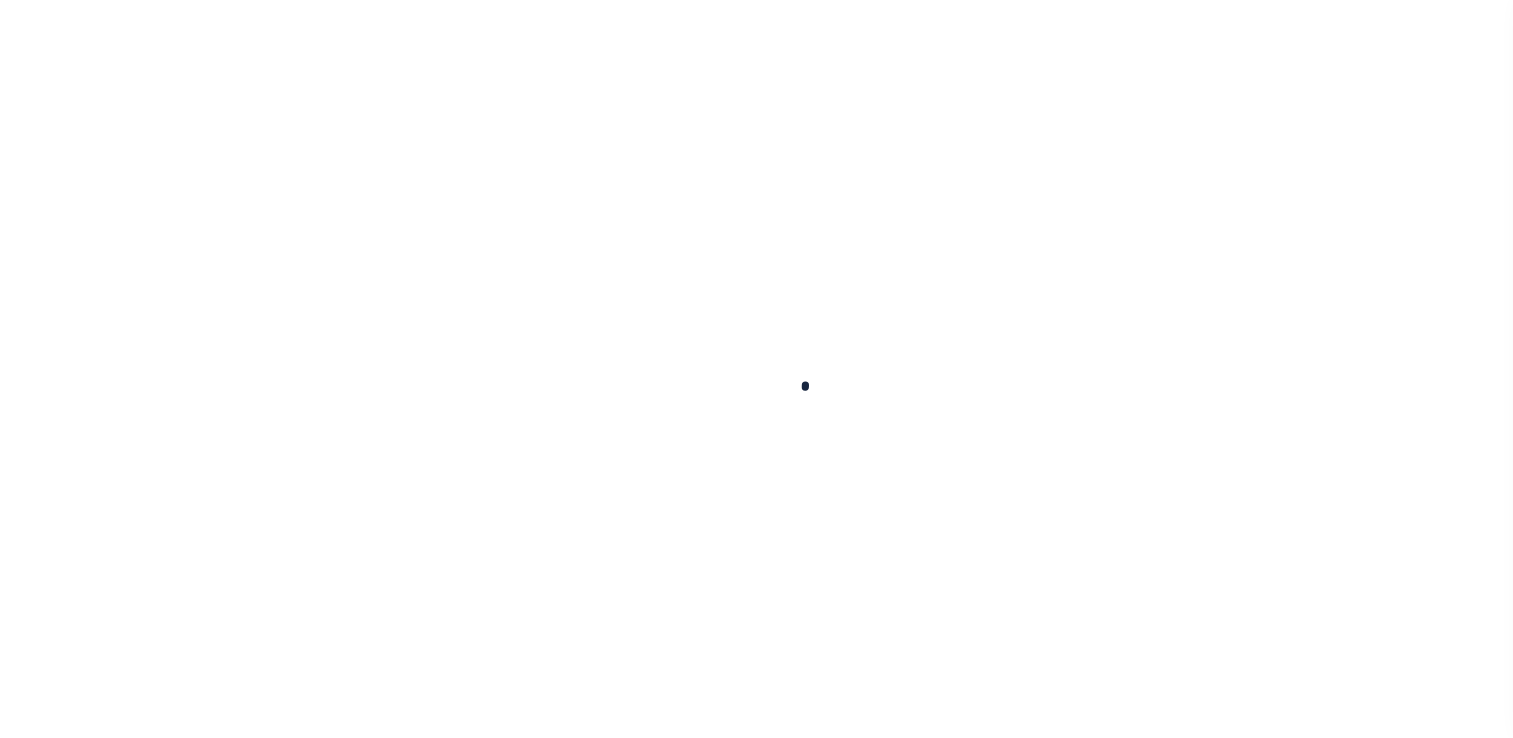 scroll, scrollTop: 0, scrollLeft: 0, axis: both 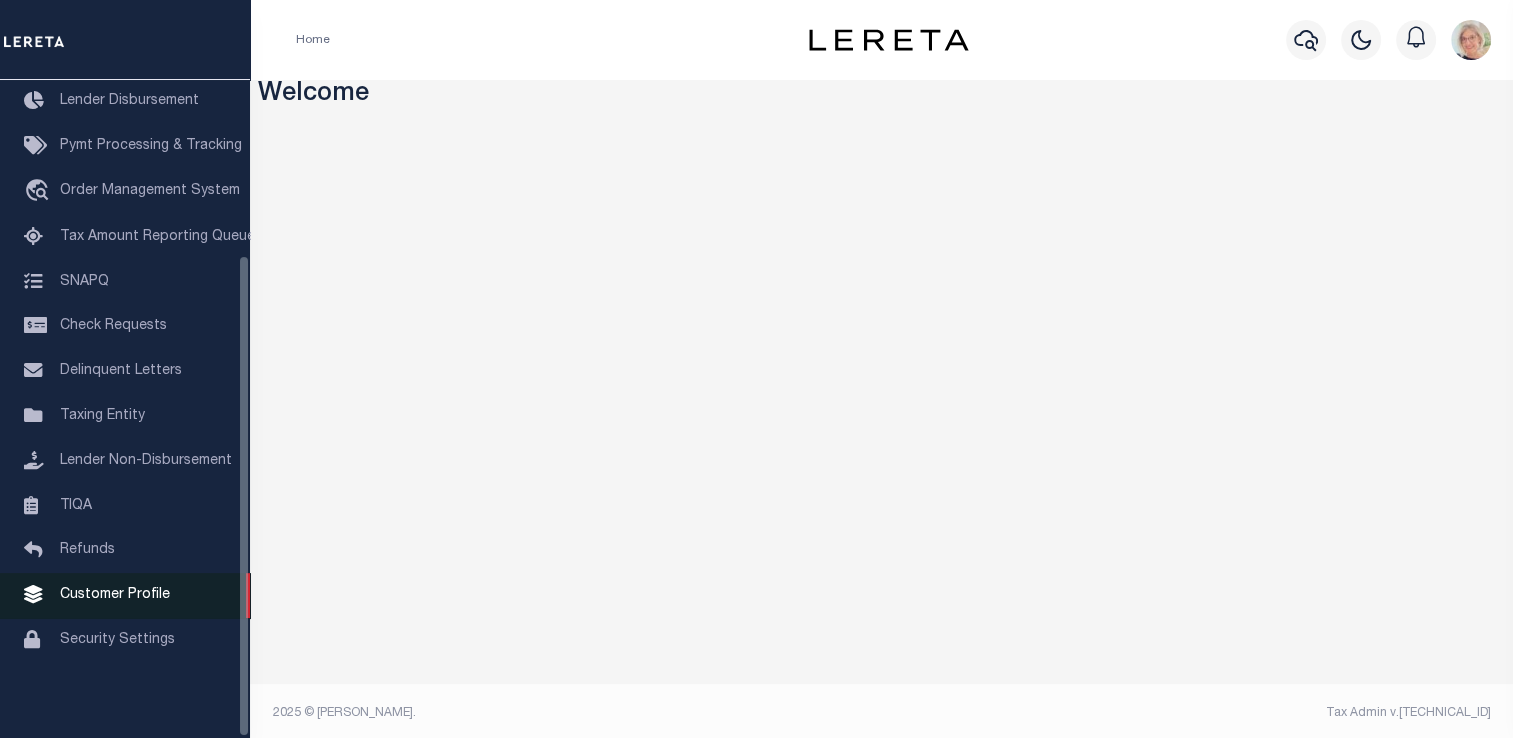 click on "Customer Profile" at bounding box center [115, 595] 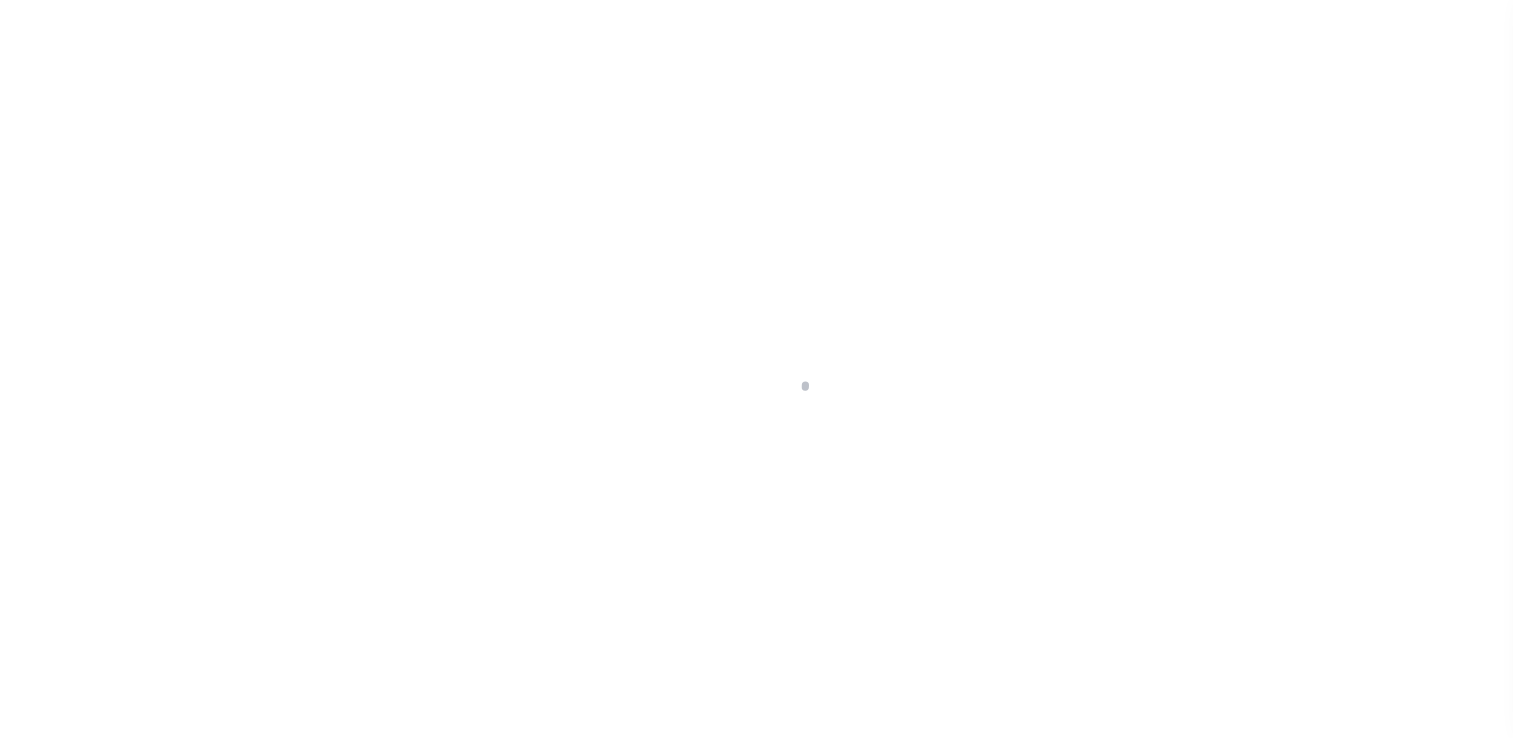 scroll, scrollTop: 0, scrollLeft: 0, axis: both 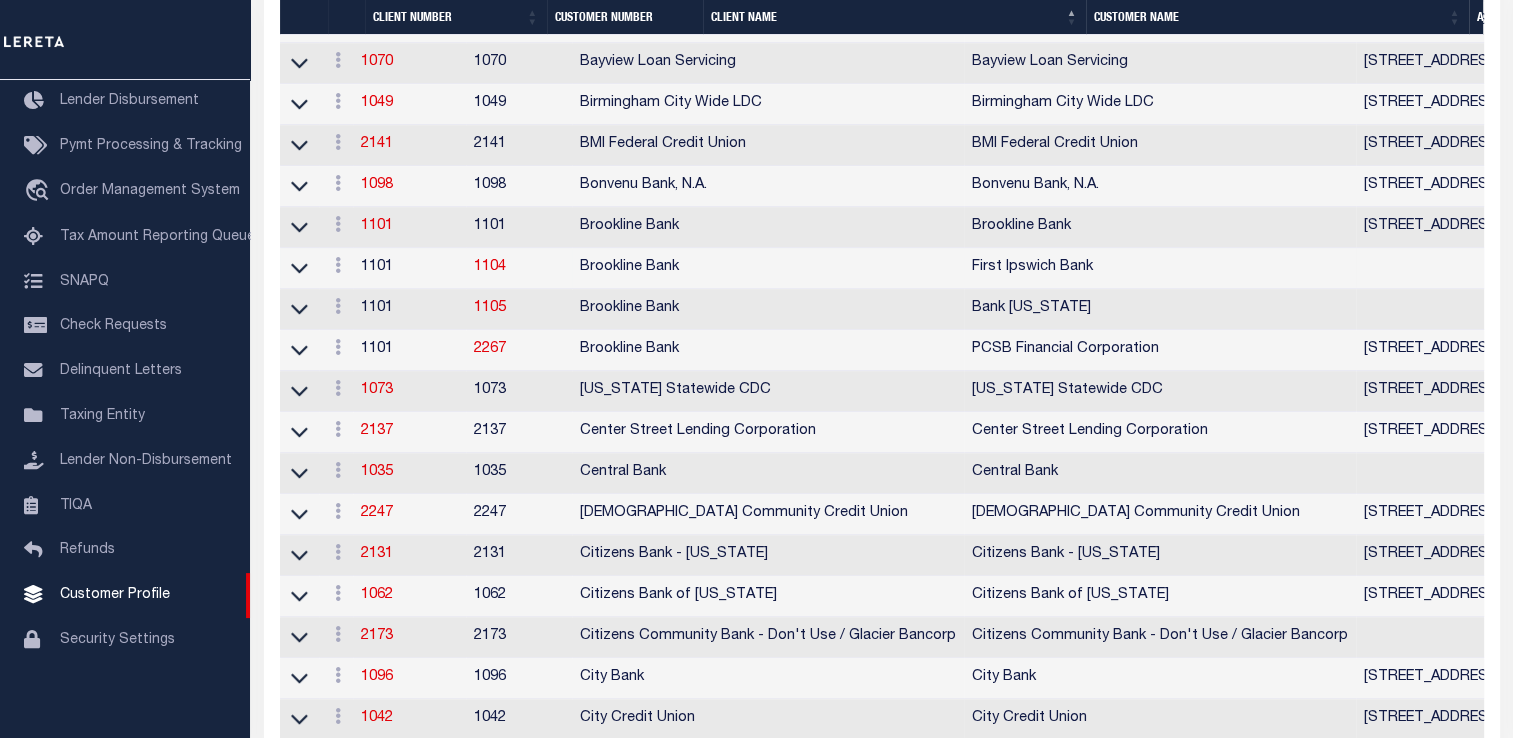 click on "1101" at bounding box center [409, 268] 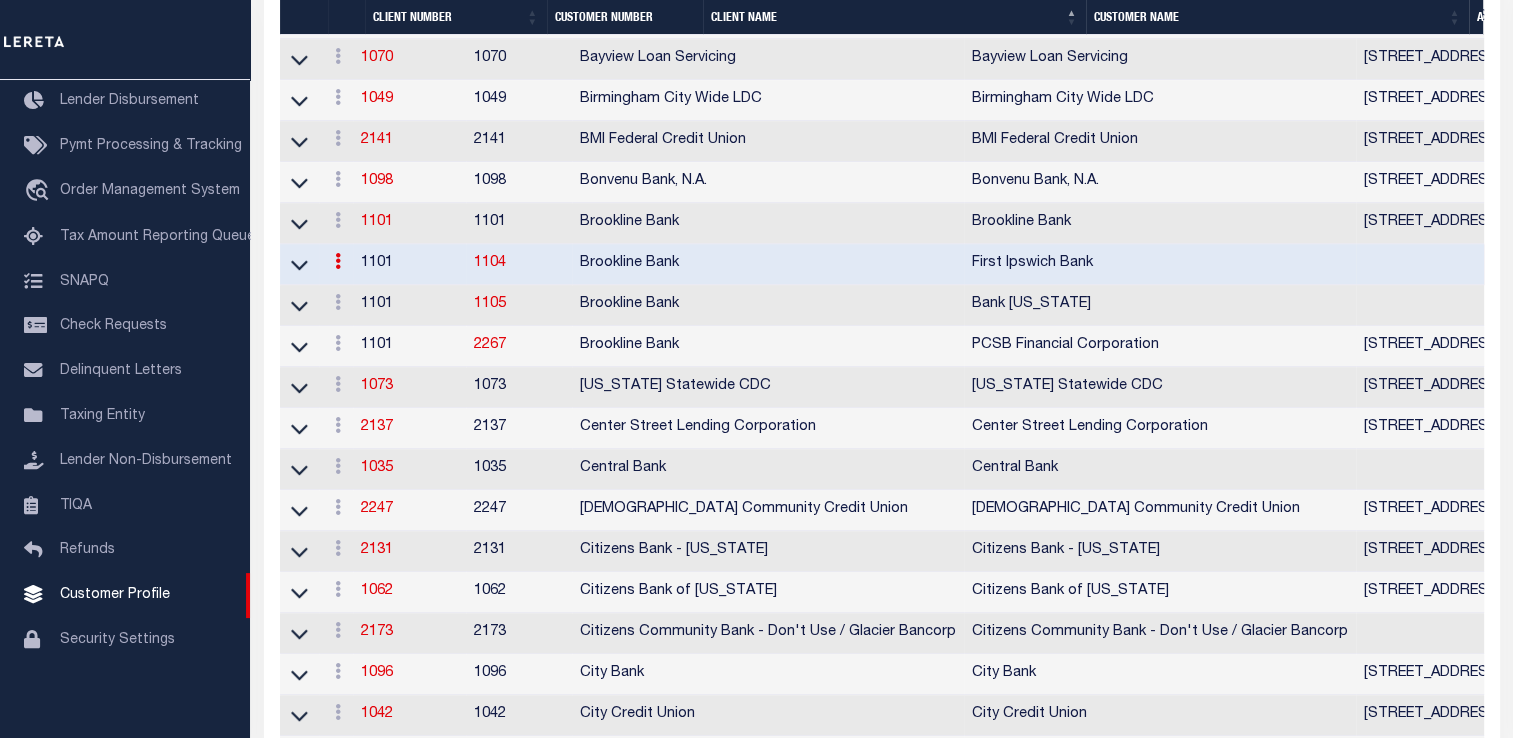 click on "1104" at bounding box center [490, 263] 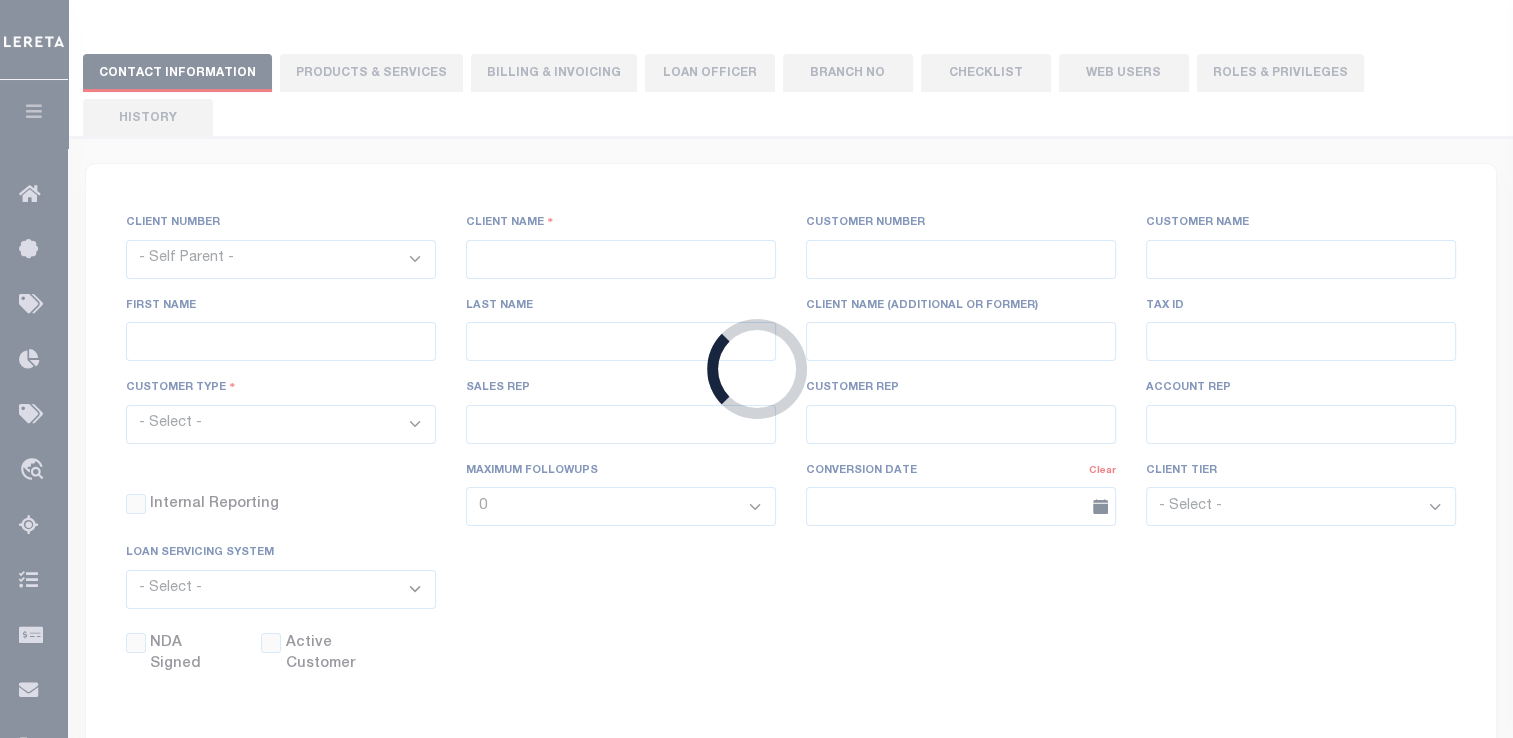 scroll, scrollTop: 24, scrollLeft: 0, axis: vertical 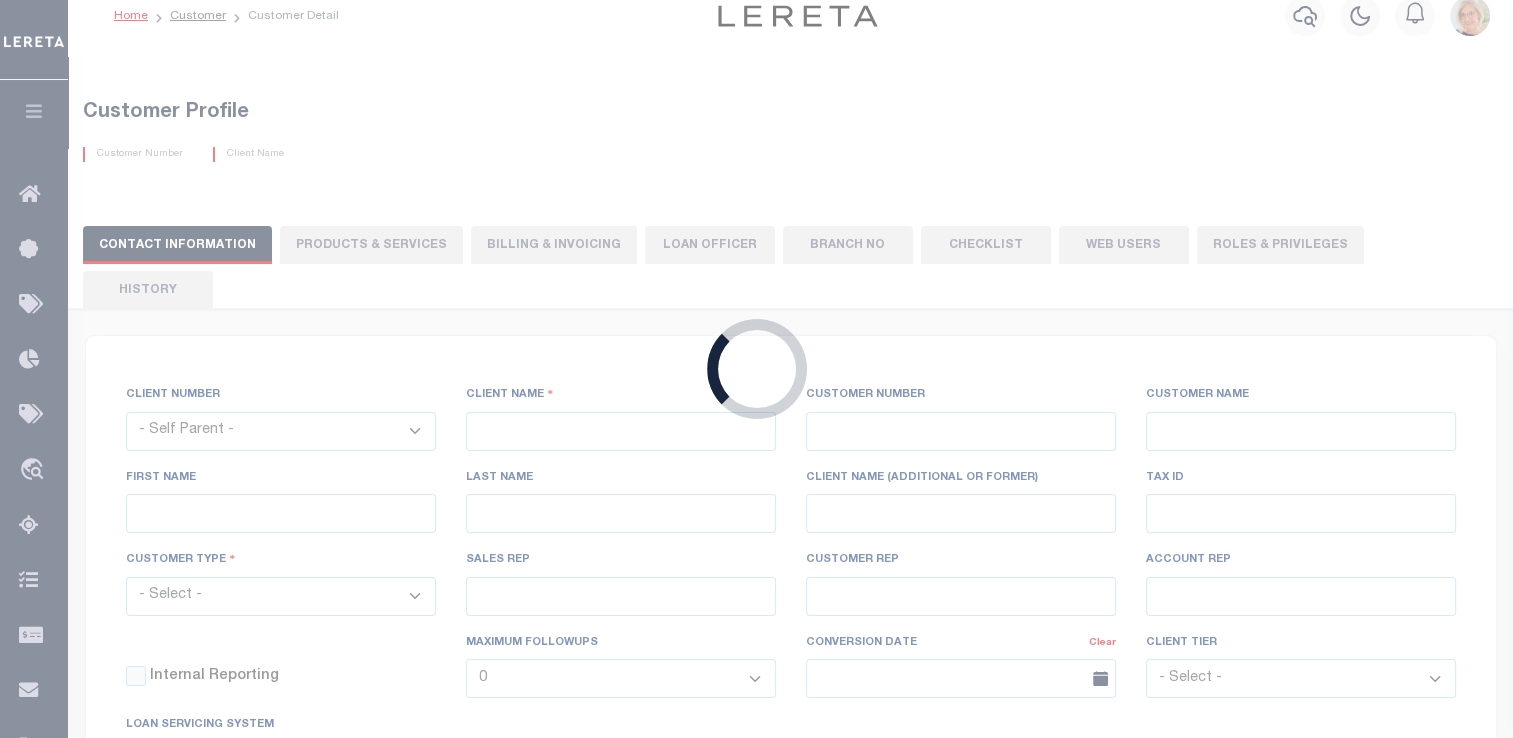 select on "1101" 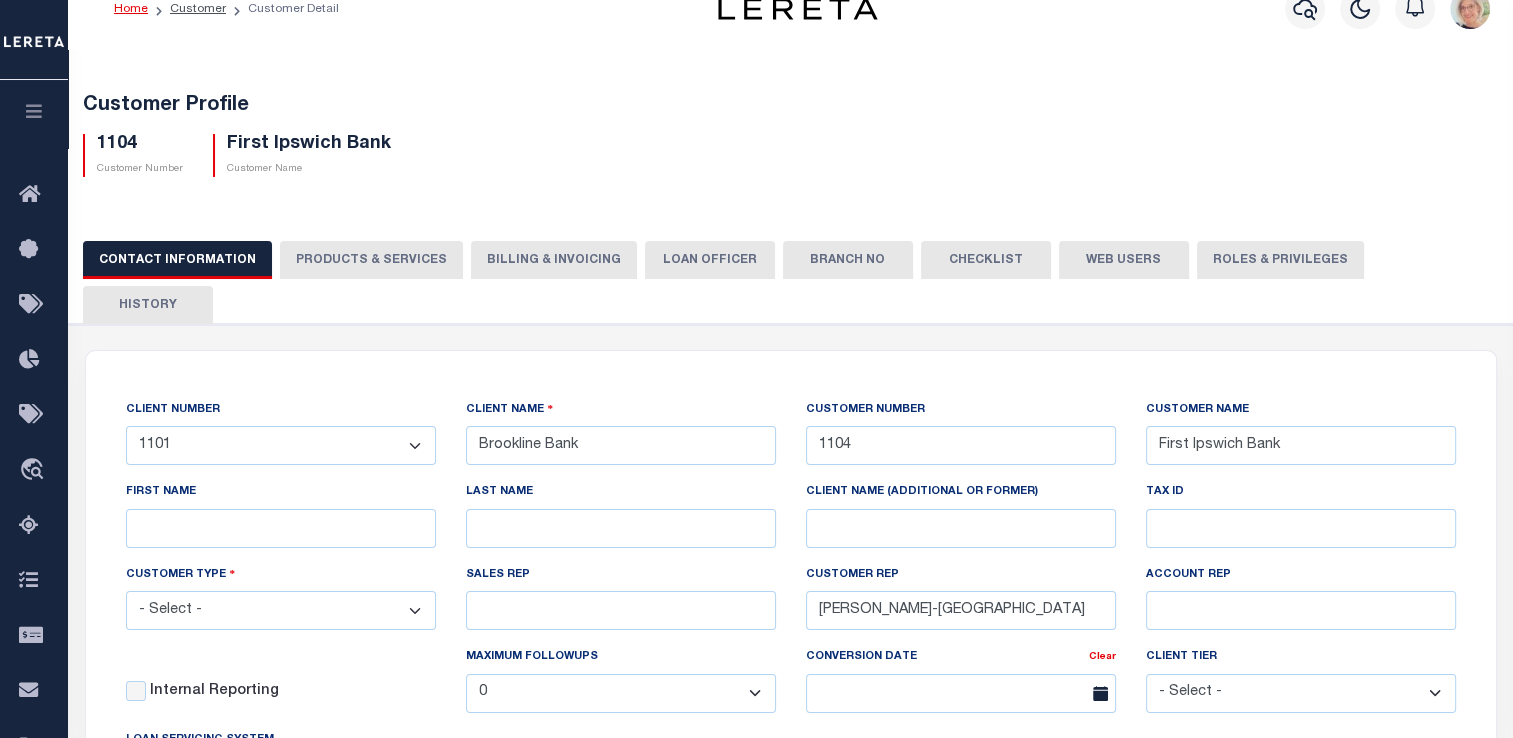 scroll, scrollTop: 0, scrollLeft: 0, axis: both 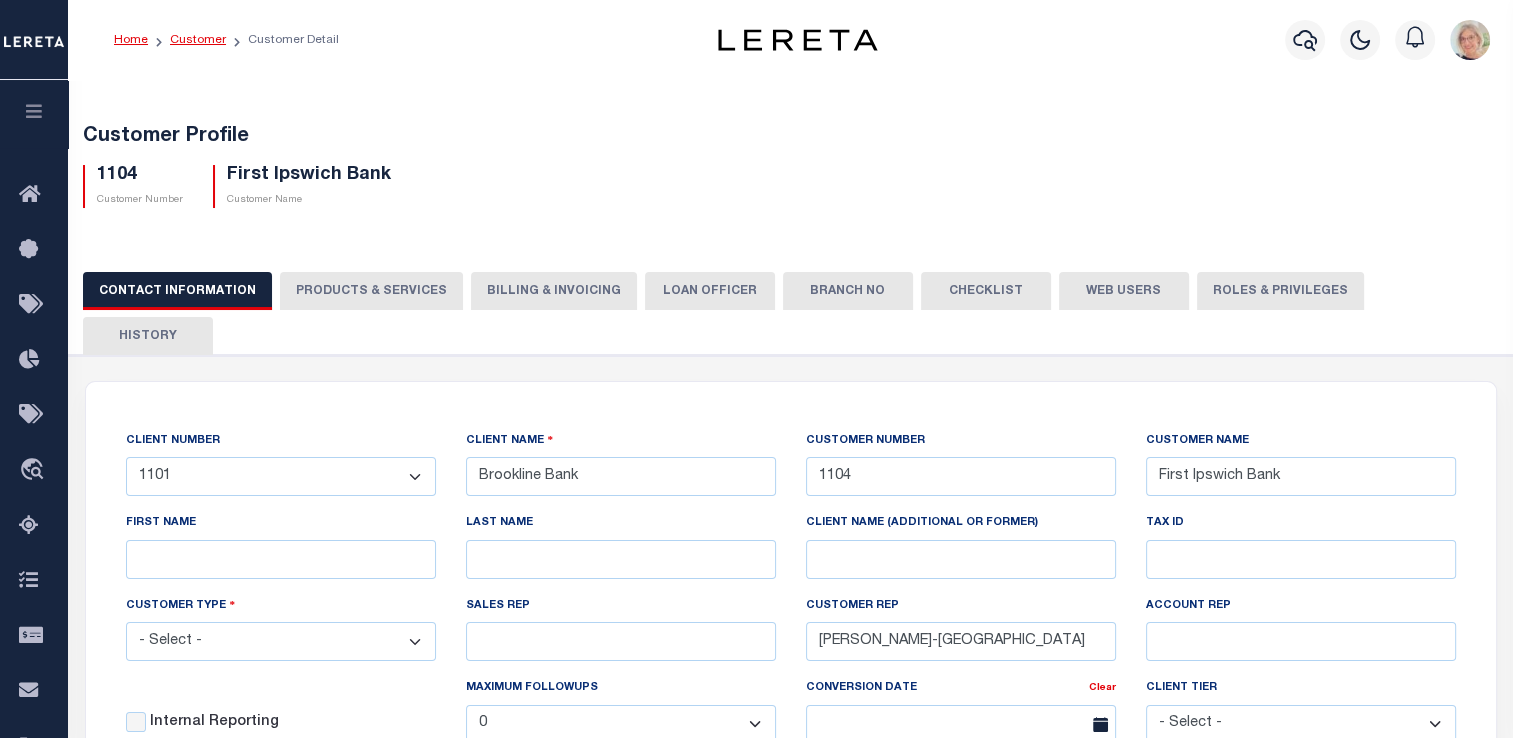 click on "Customer" at bounding box center (198, 40) 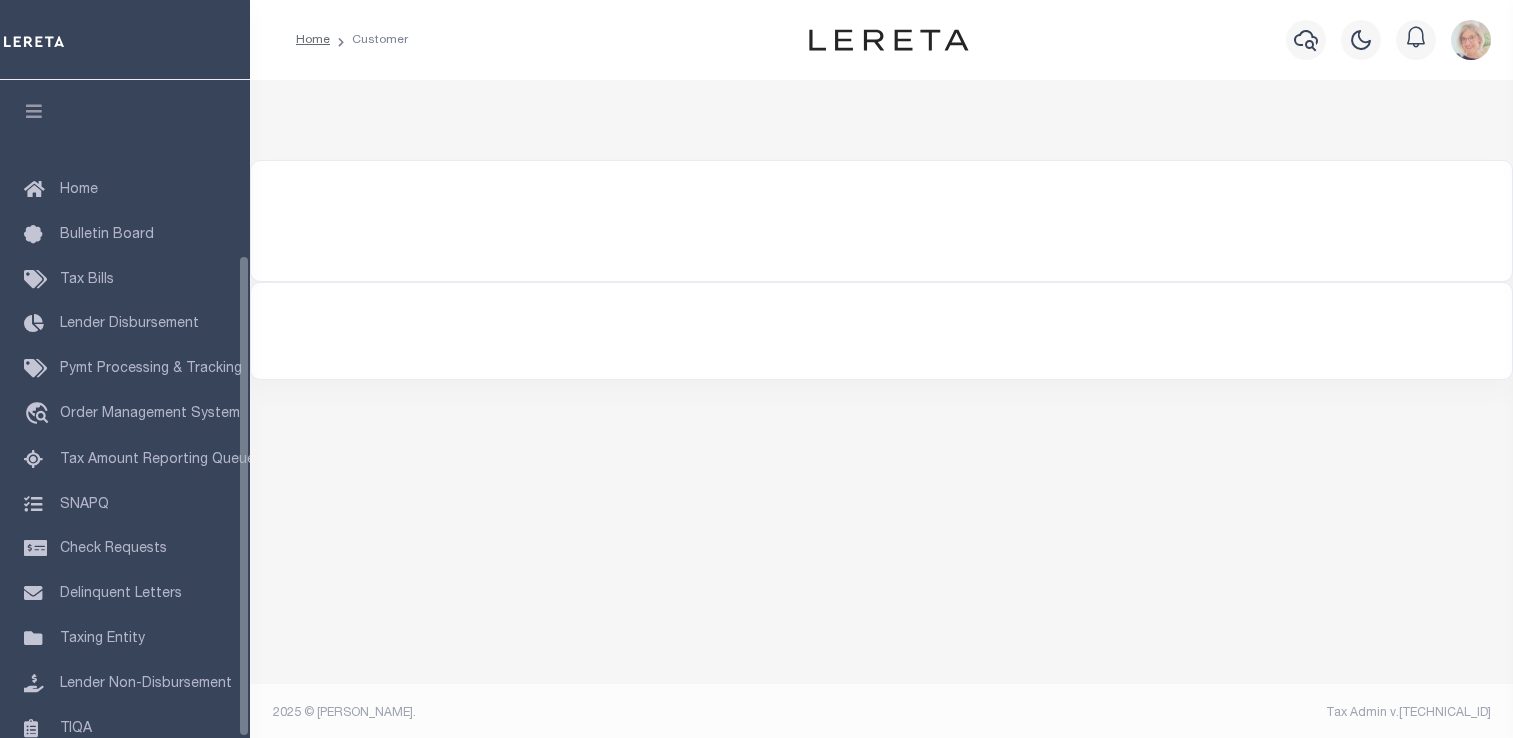 scroll, scrollTop: 0, scrollLeft: 0, axis: both 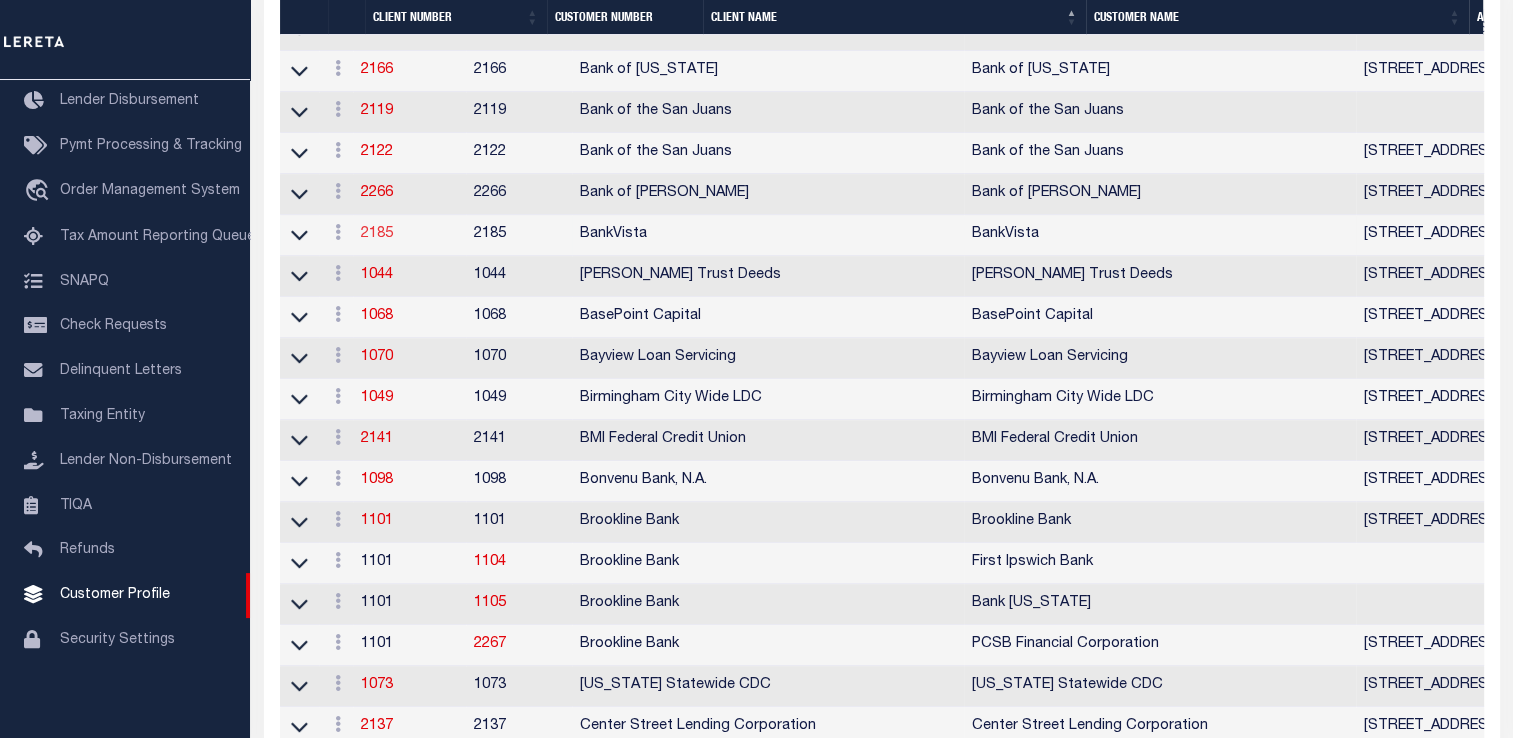 click on "2185" at bounding box center (377, 234) 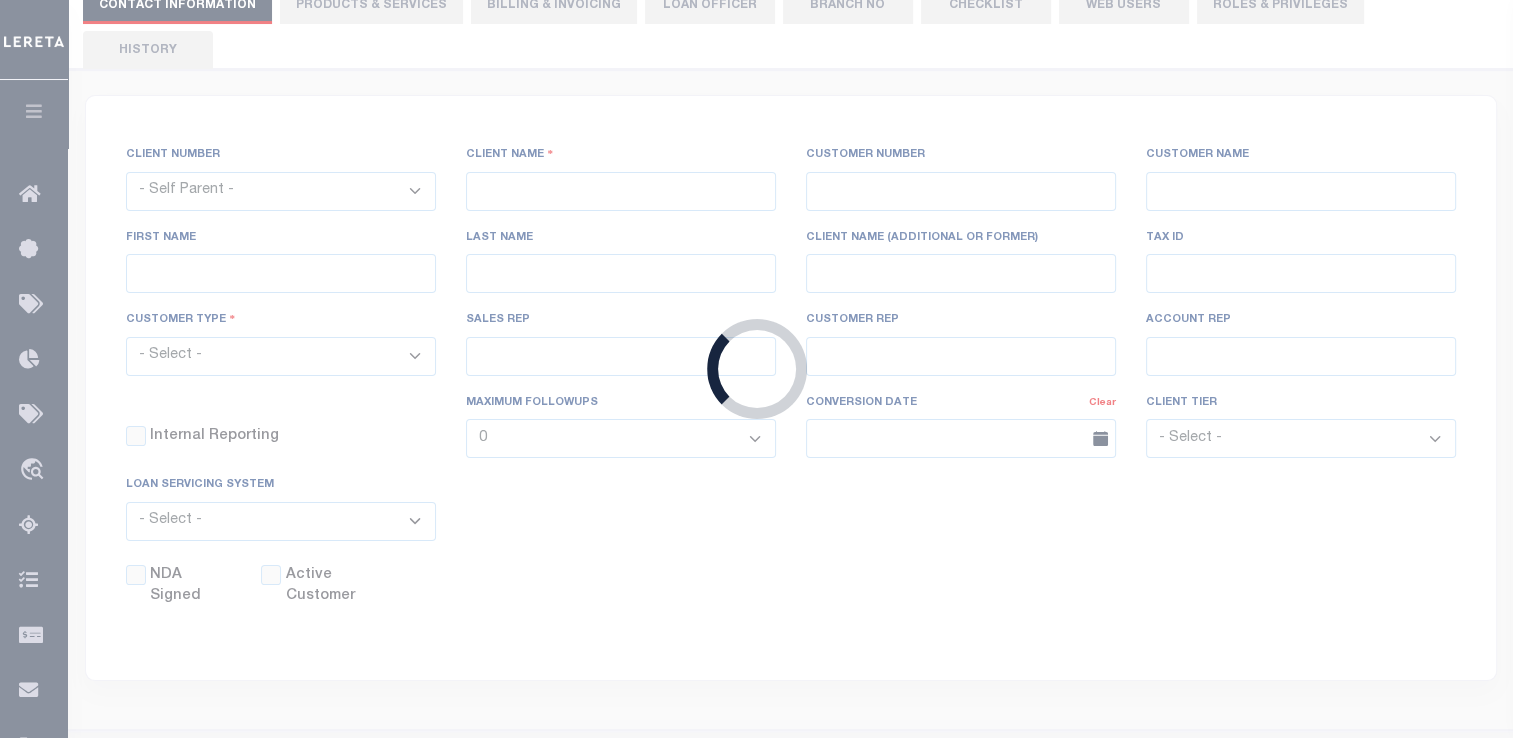 scroll, scrollTop: 57, scrollLeft: 0, axis: vertical 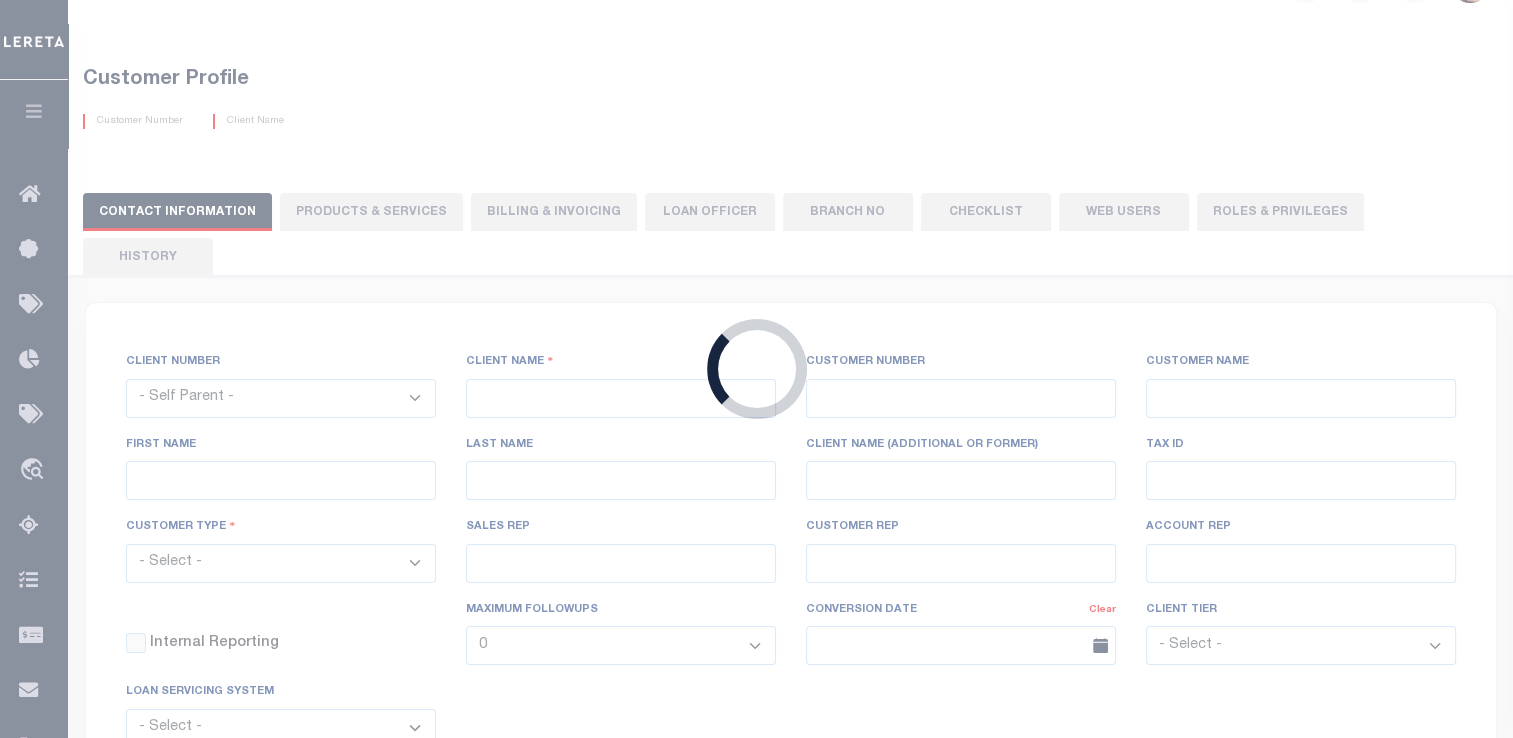 select 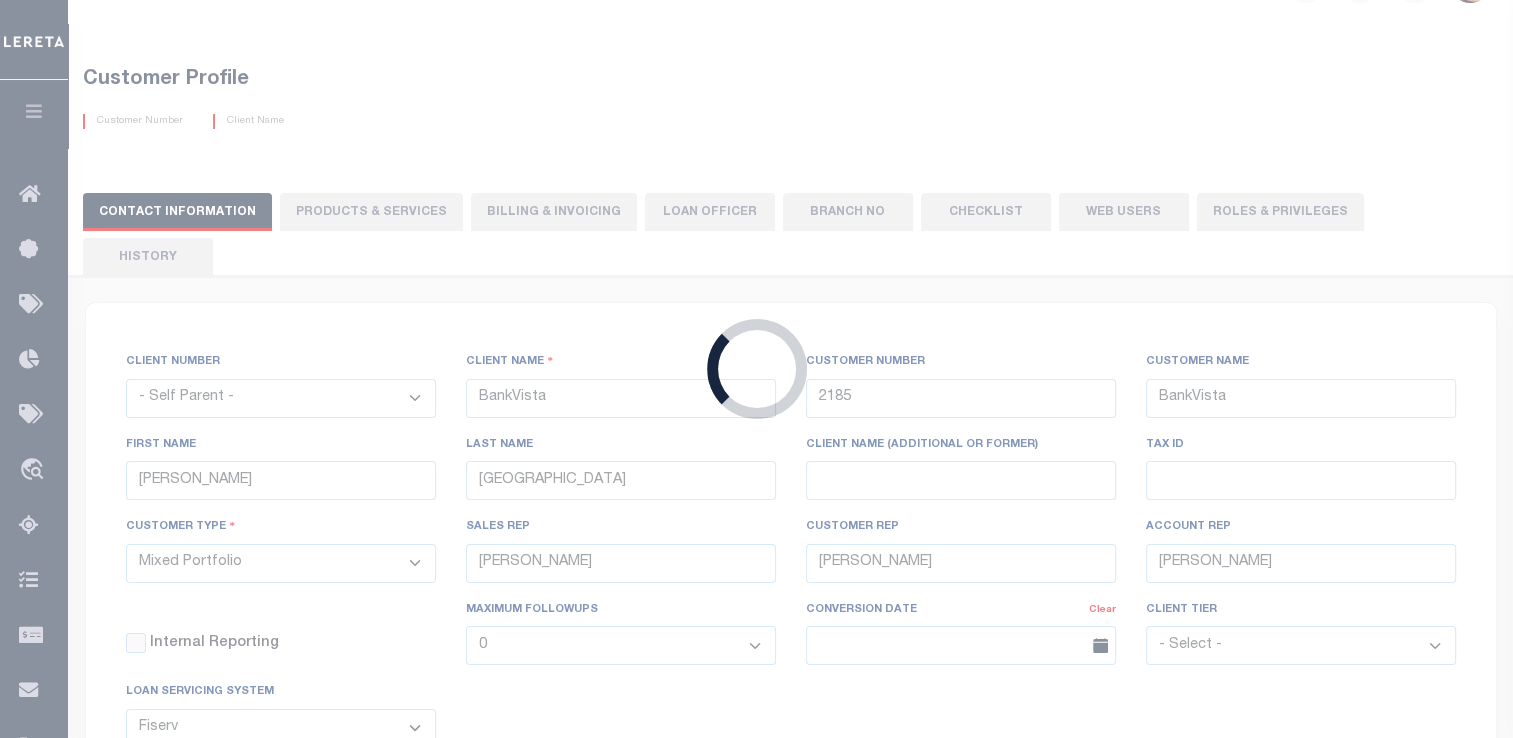 scroll, scrollTop: 0, scrollLeft: 0, axis: both 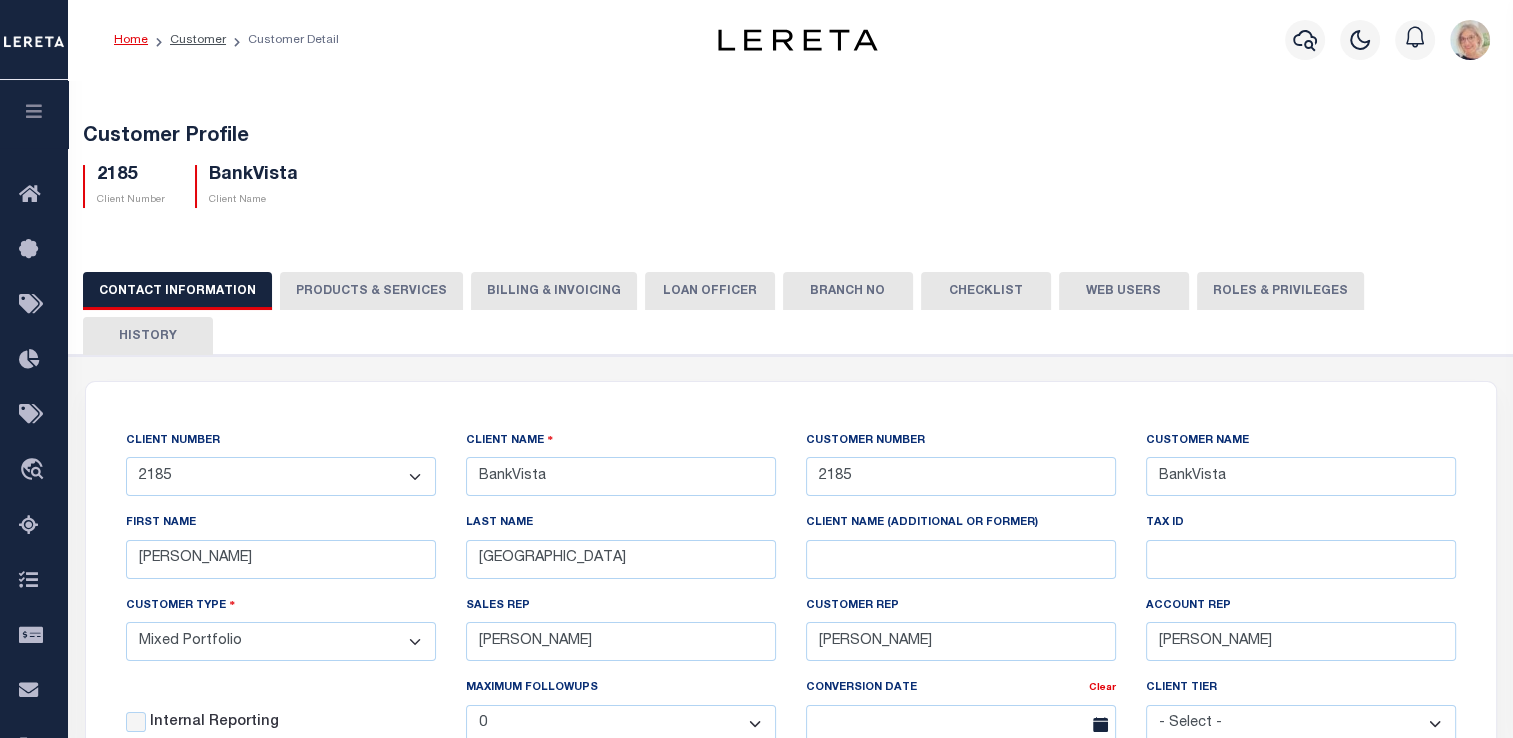 click on "Billing & Invoicing" at bounding box center (554, 291) 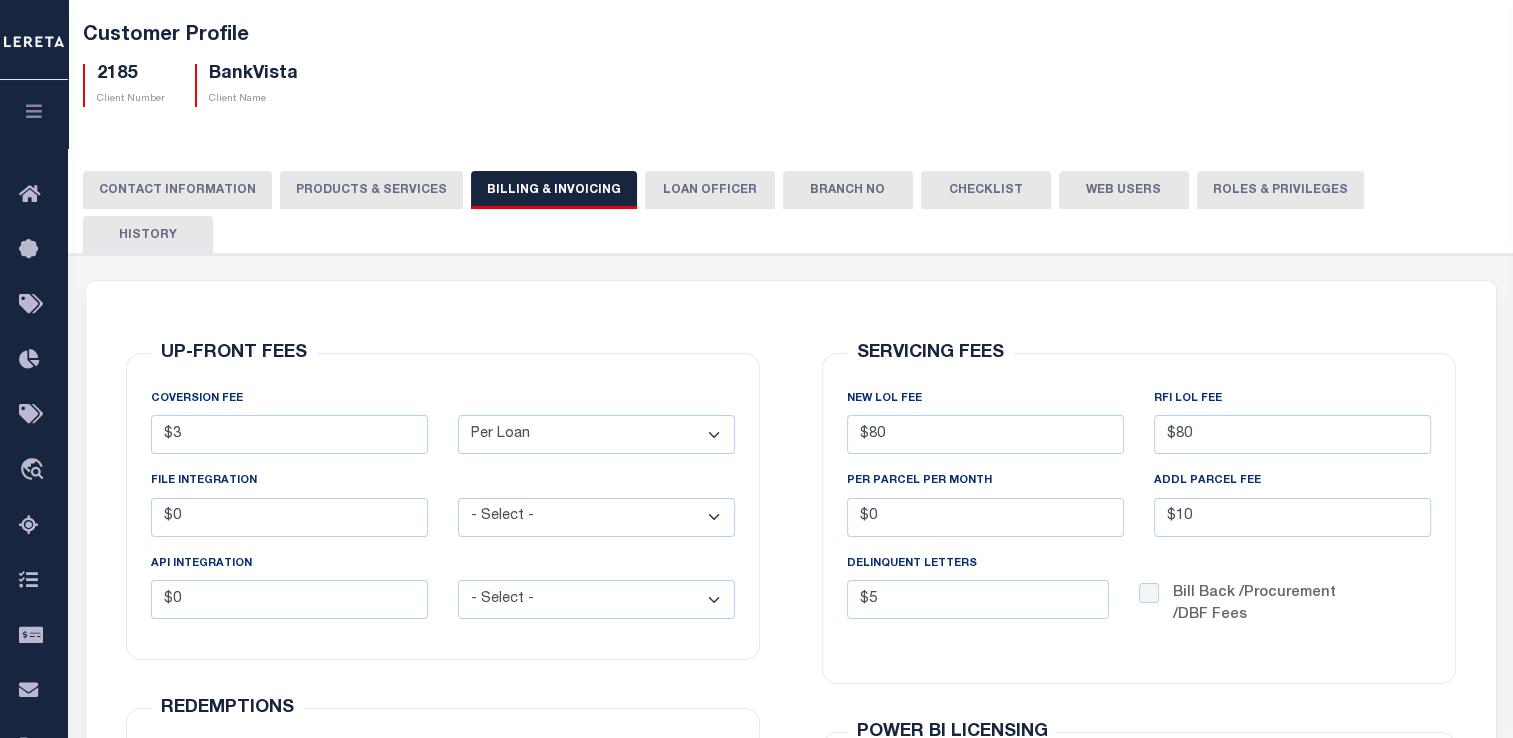 scroll, scrollTop: 100, scrollLeft: 0, axis: vertical 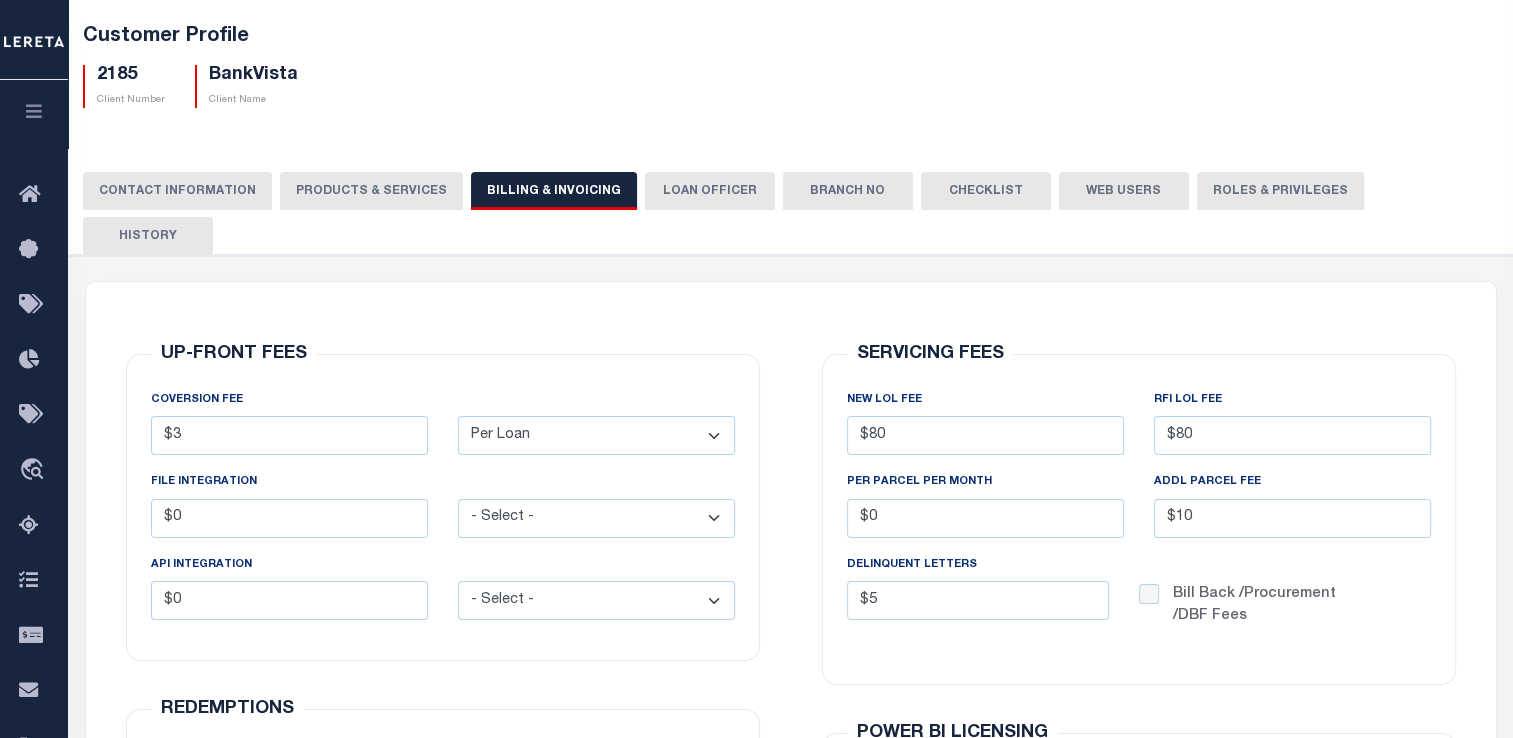click on "PRODUCTS & SERVICES" at bounding box center (371, 191) 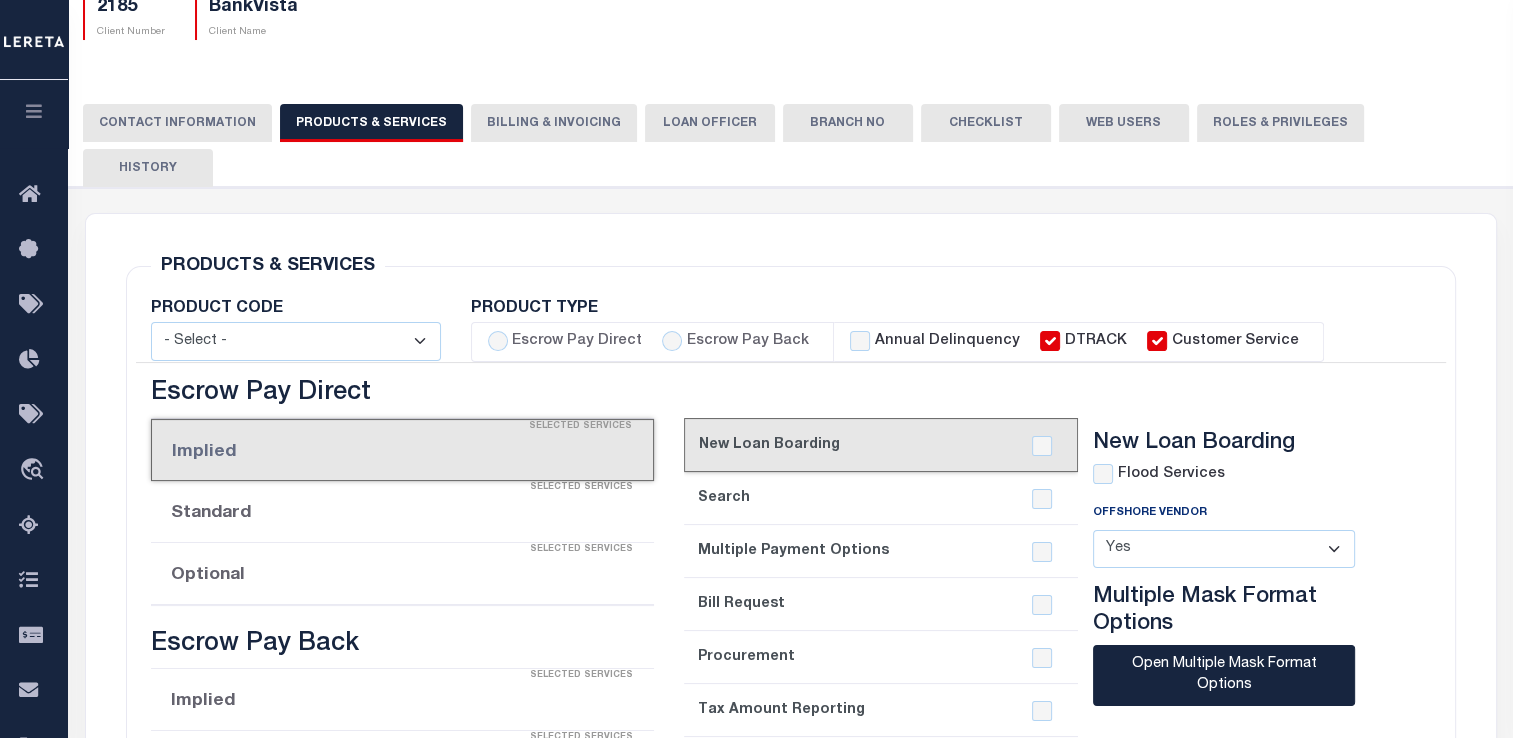 select on "STX" 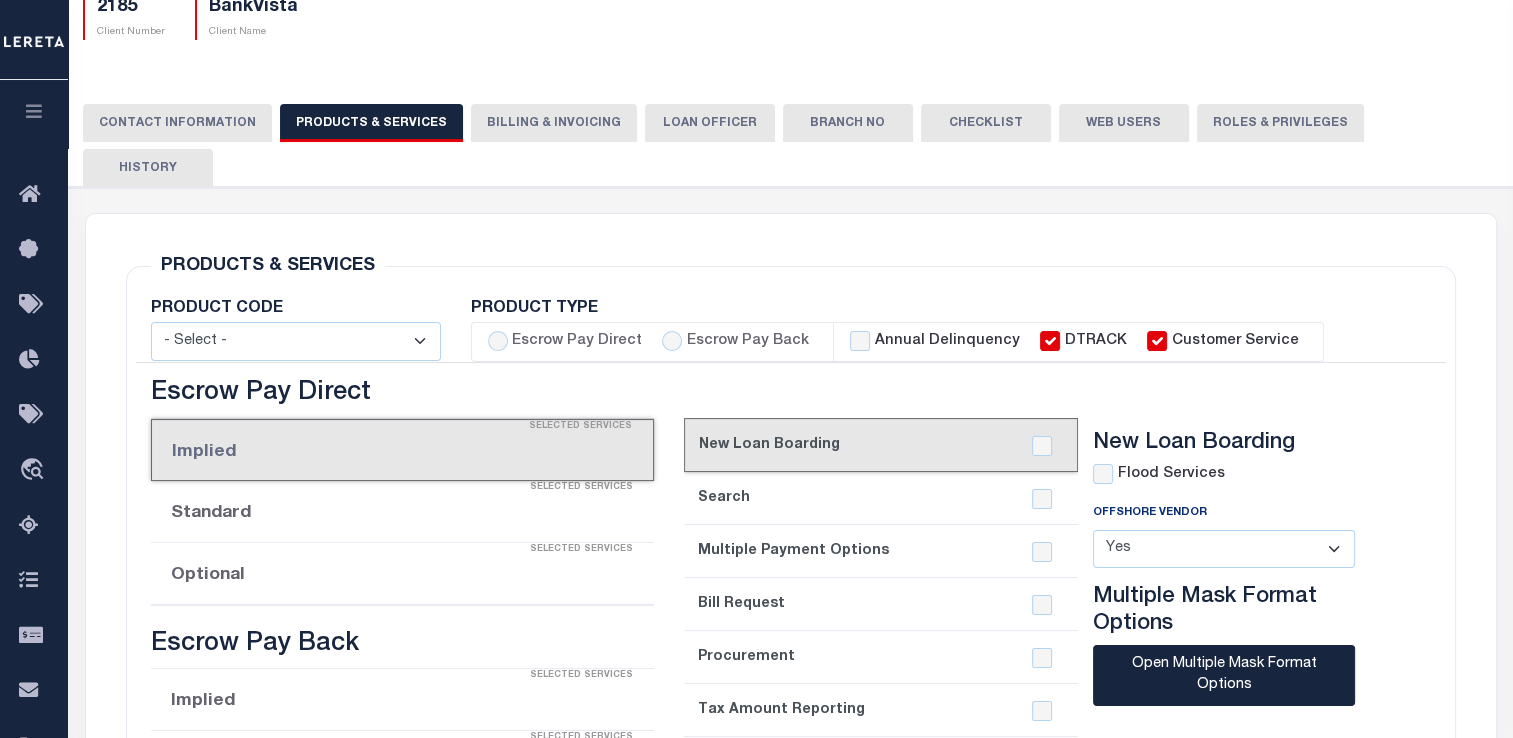 checkbox on "true" 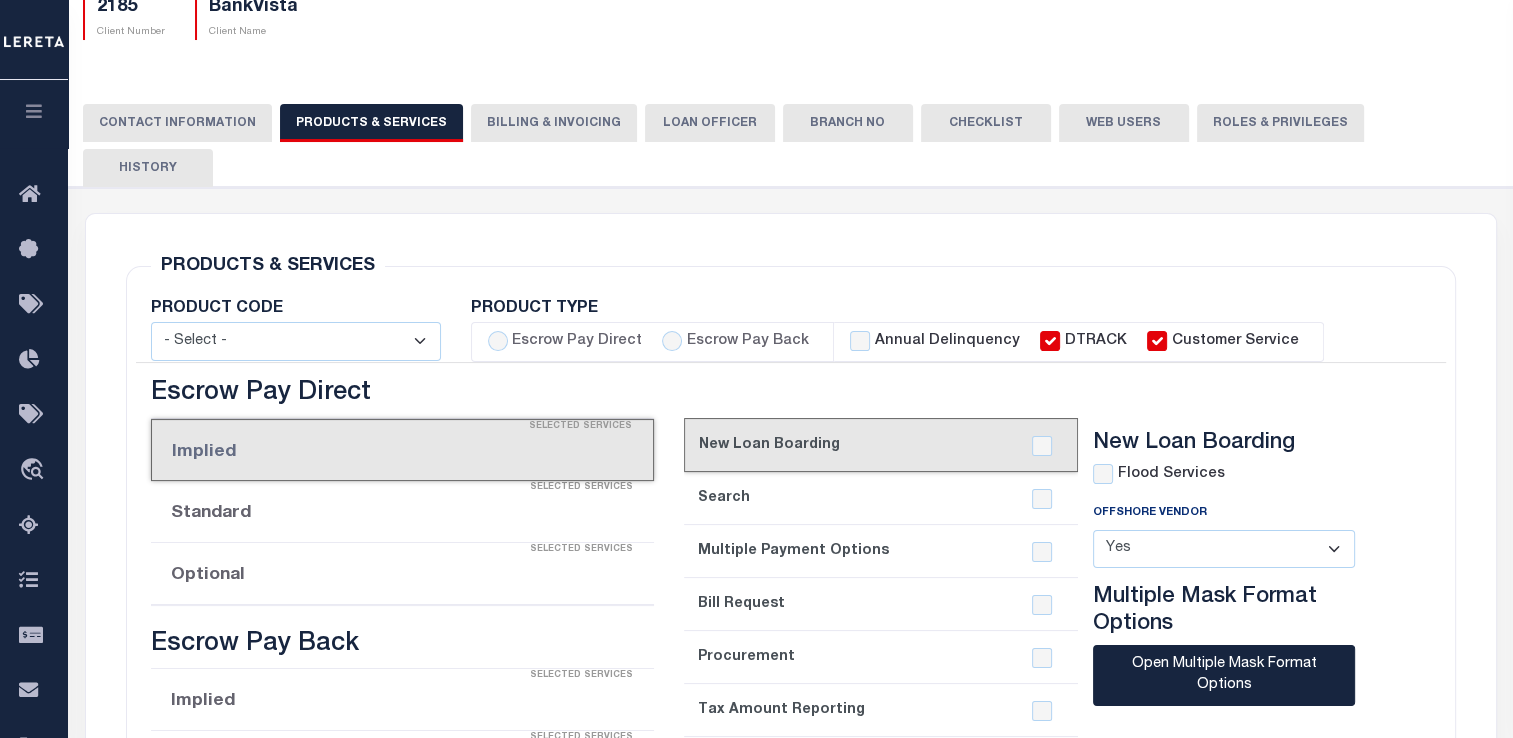 checkbox on "true" 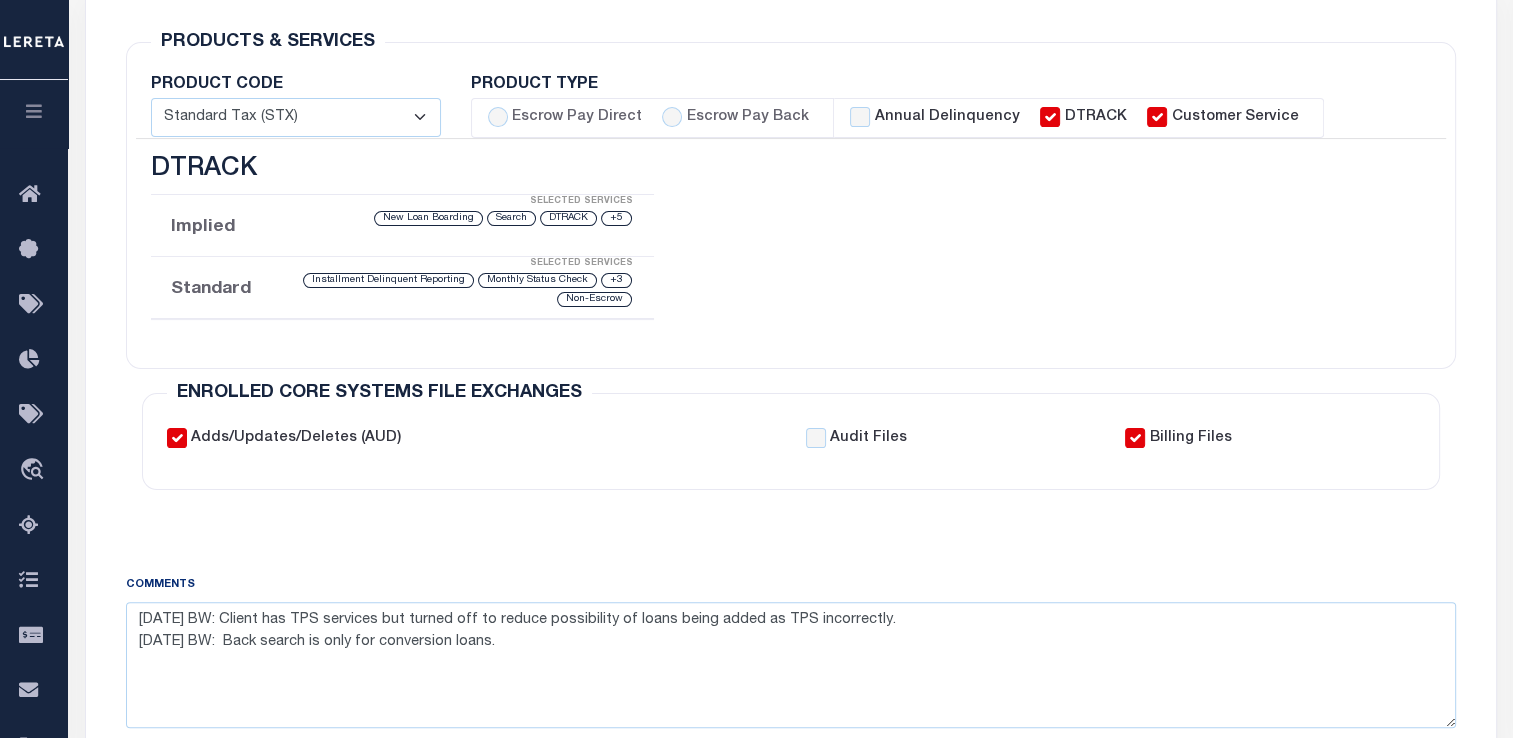 scroll, scrollTop: 400, scrollLeft: 0, axis: vertical 